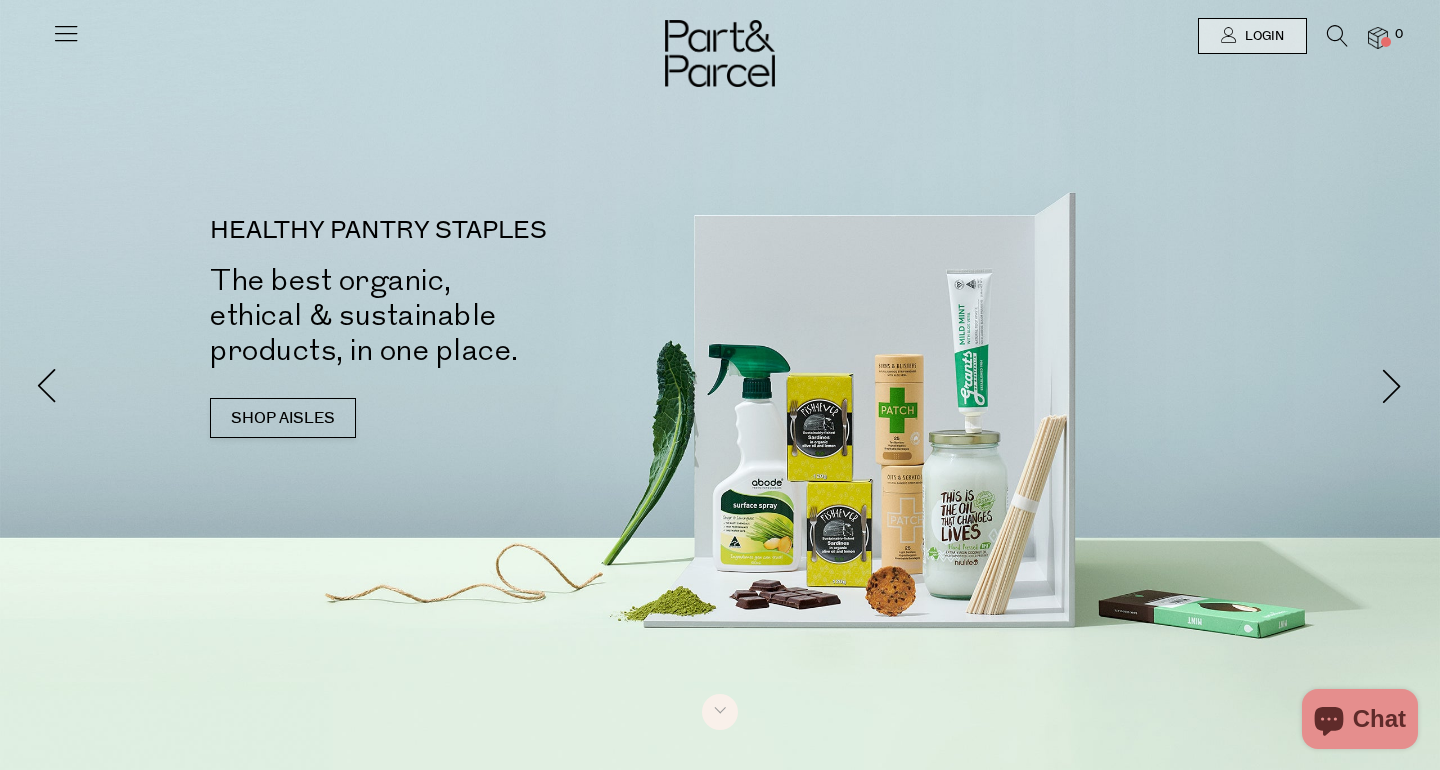 scroll, scrollTop: 0, scrollLeft: 0, axis: both 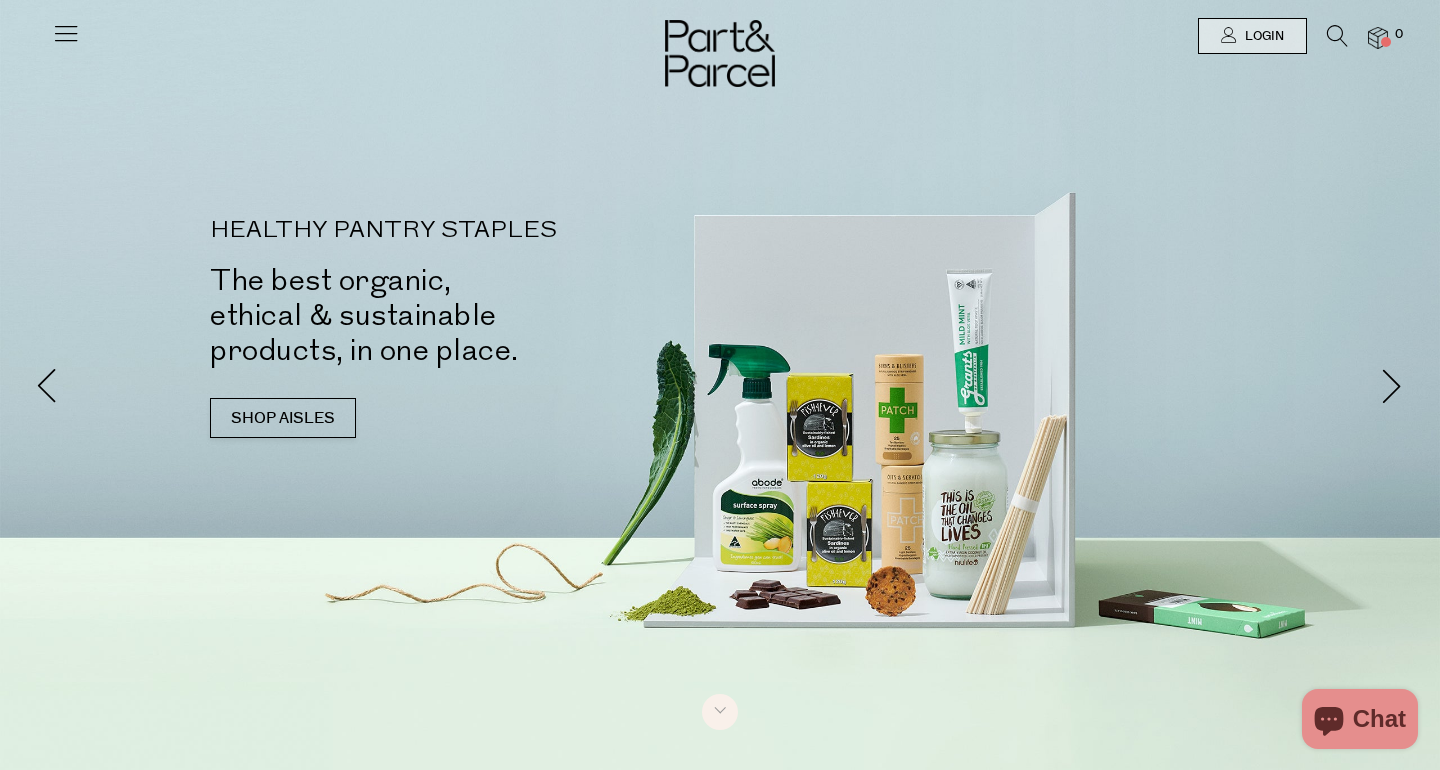 click on "HEALTHY PANTRY STAPLES
The best organic,   ethical & sustainable   products, in one place.
SHOP AISLES
SHOP AISLES" at bounding box center (480, 338) 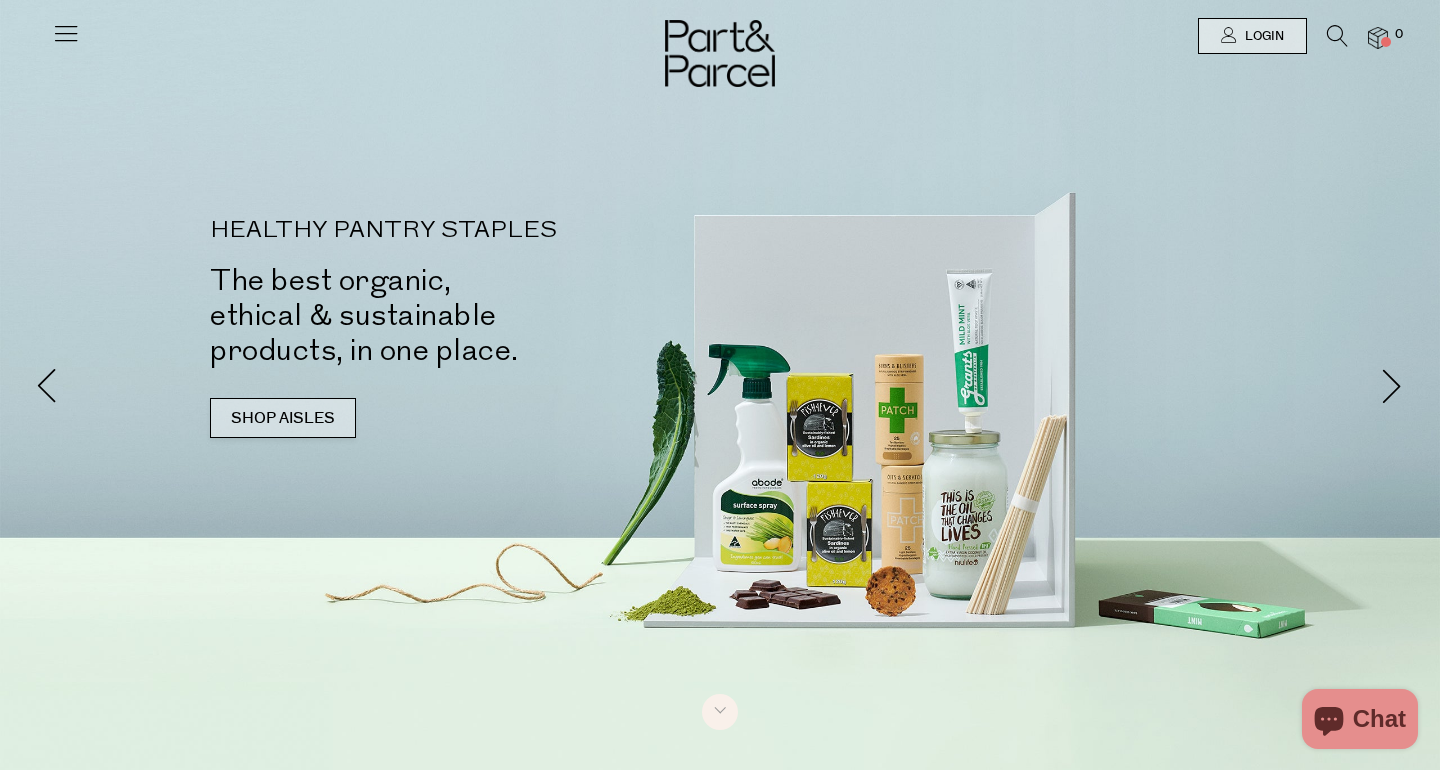 click on "SHOP AISLES" at bounding box center (283, 418) 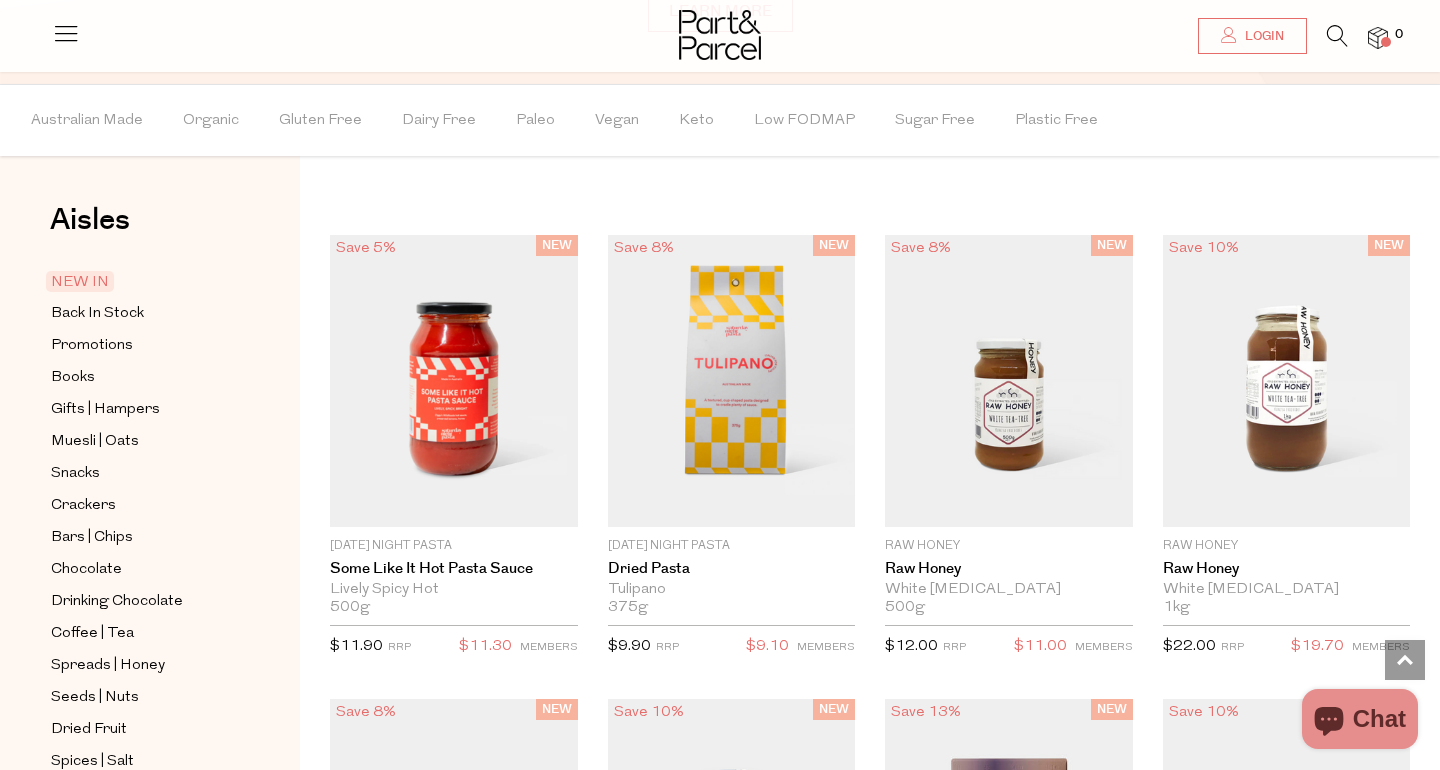scroll, scrollTop: 1562, scrollLeft: 0, axis: vertical 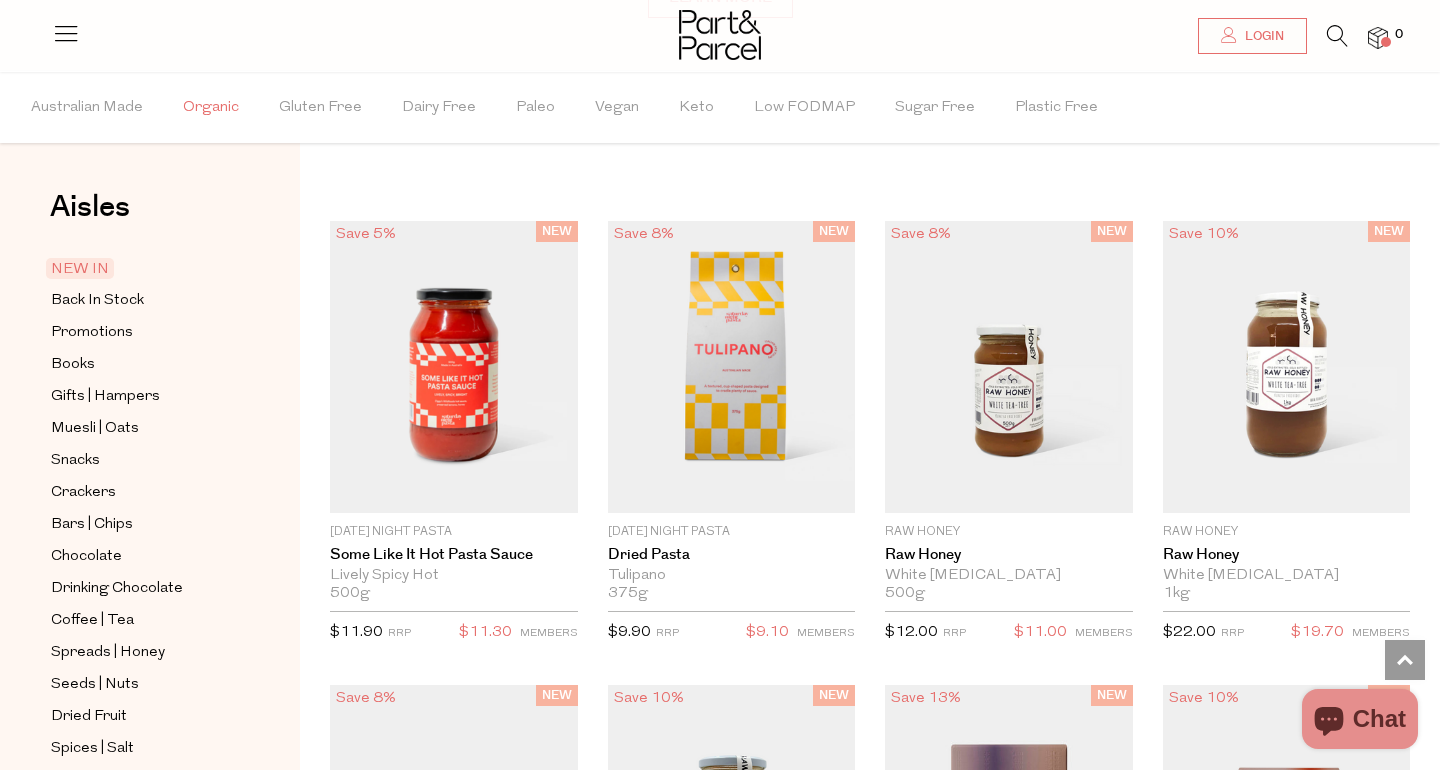 click on "Organic" at bounding box center [211, 108] 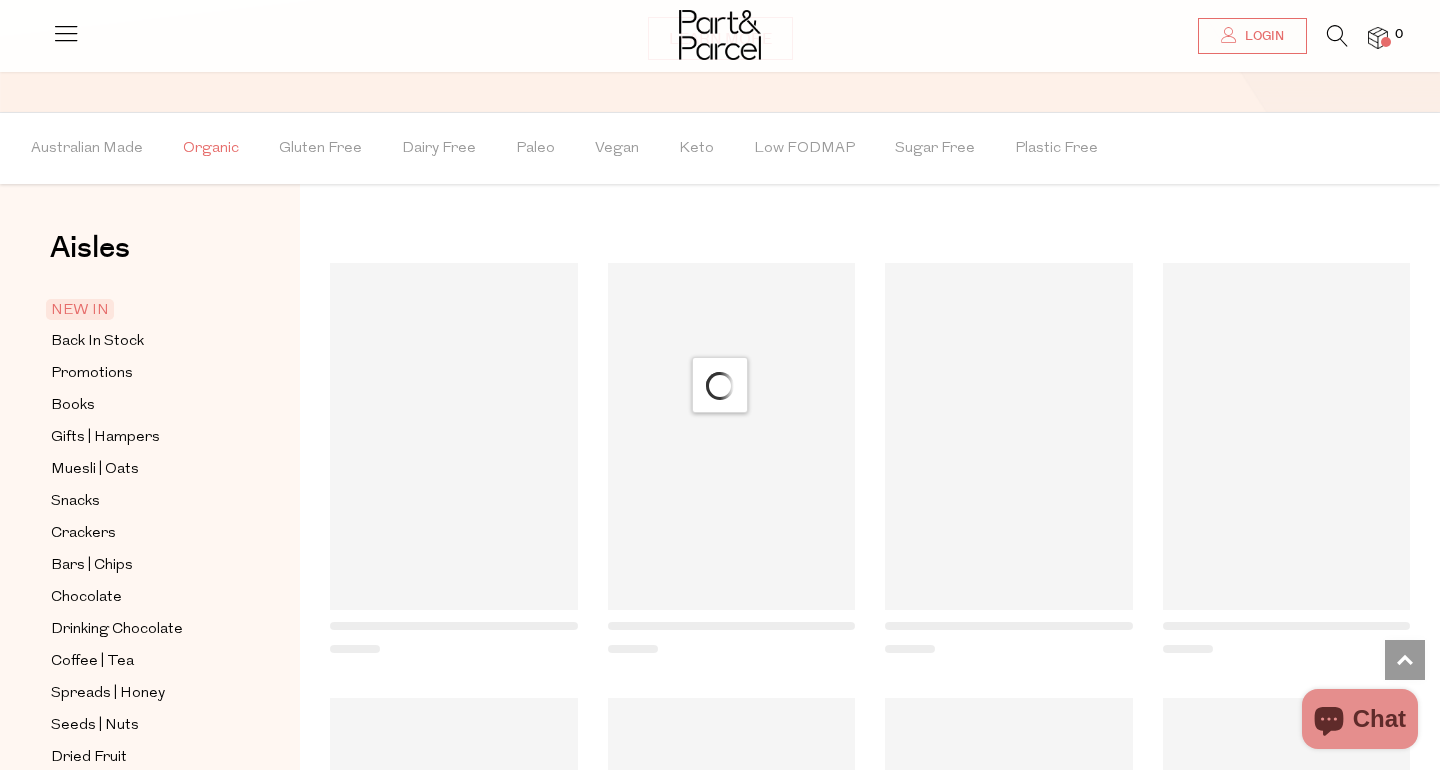 scroll, scrollTop: 1508, scrollLeft: 0, axis: vertical 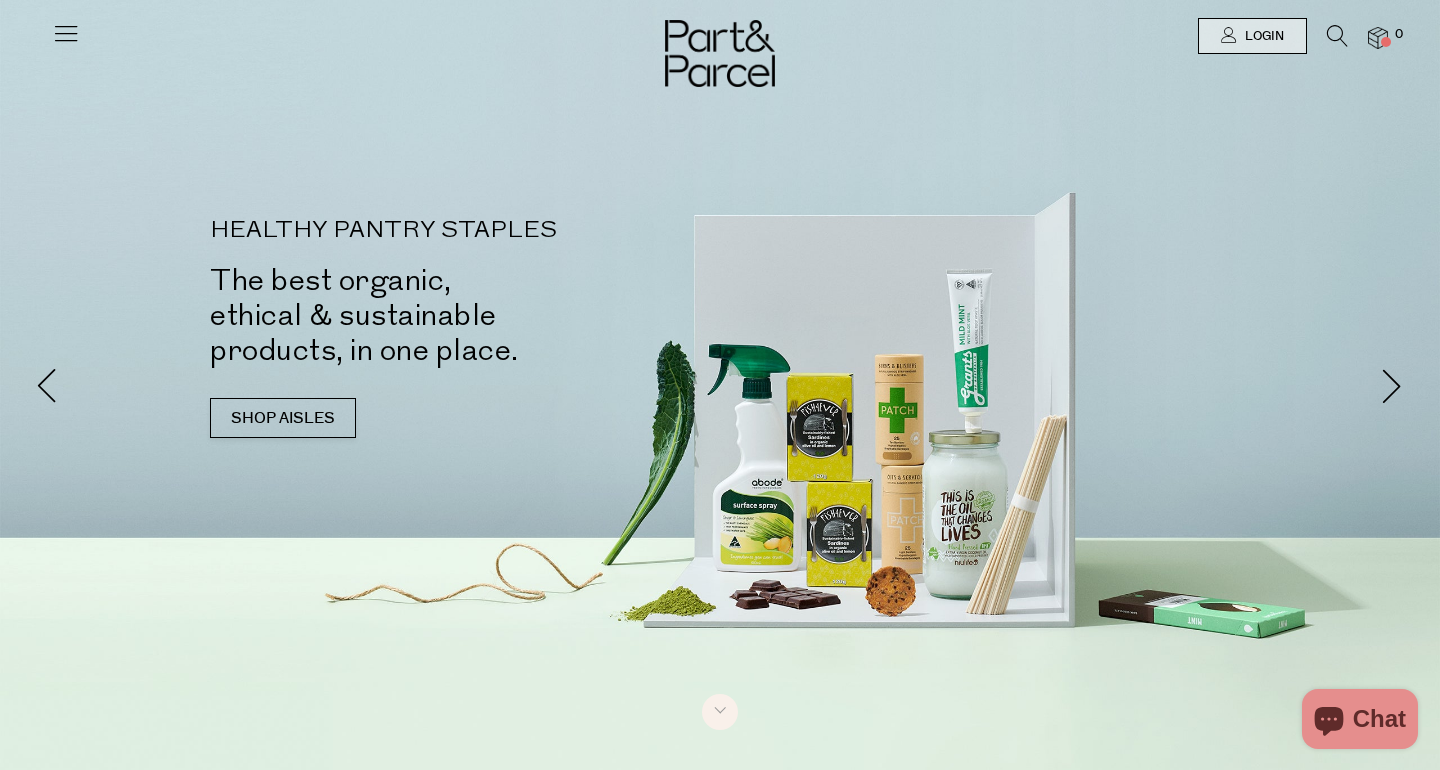 click at bounding box center [1337, 36] 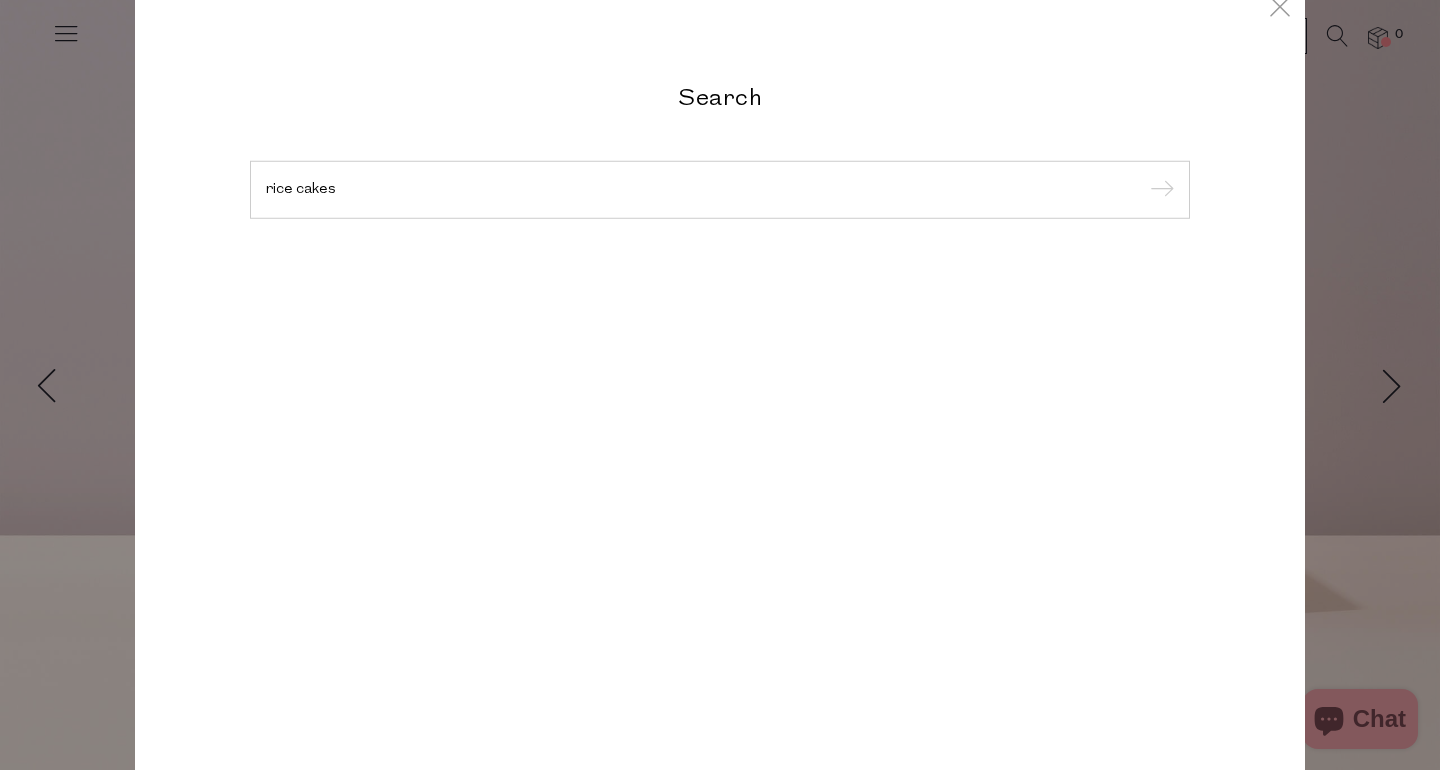 type on "rice cakes" 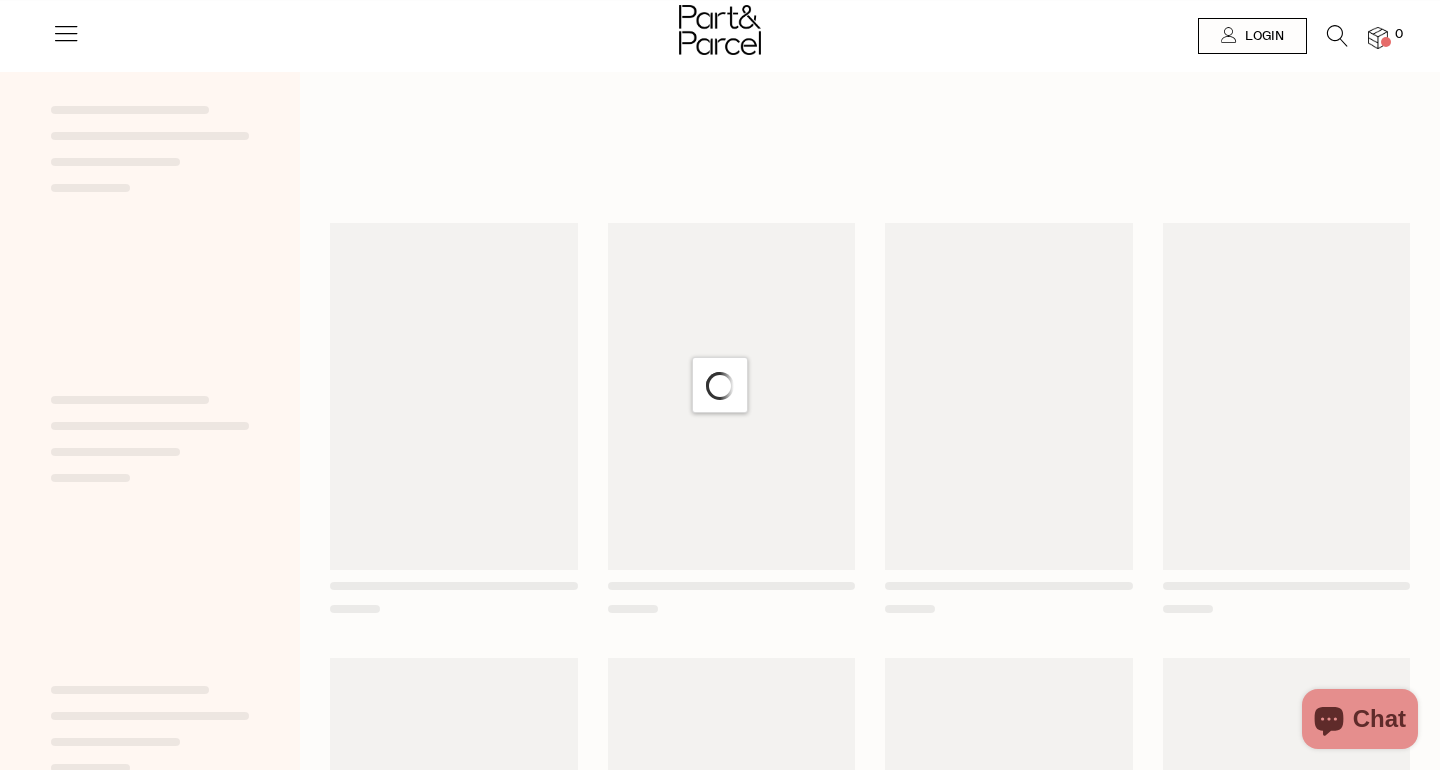 scroll, scrollTop: 0, scrollLeft: 0, axis: both 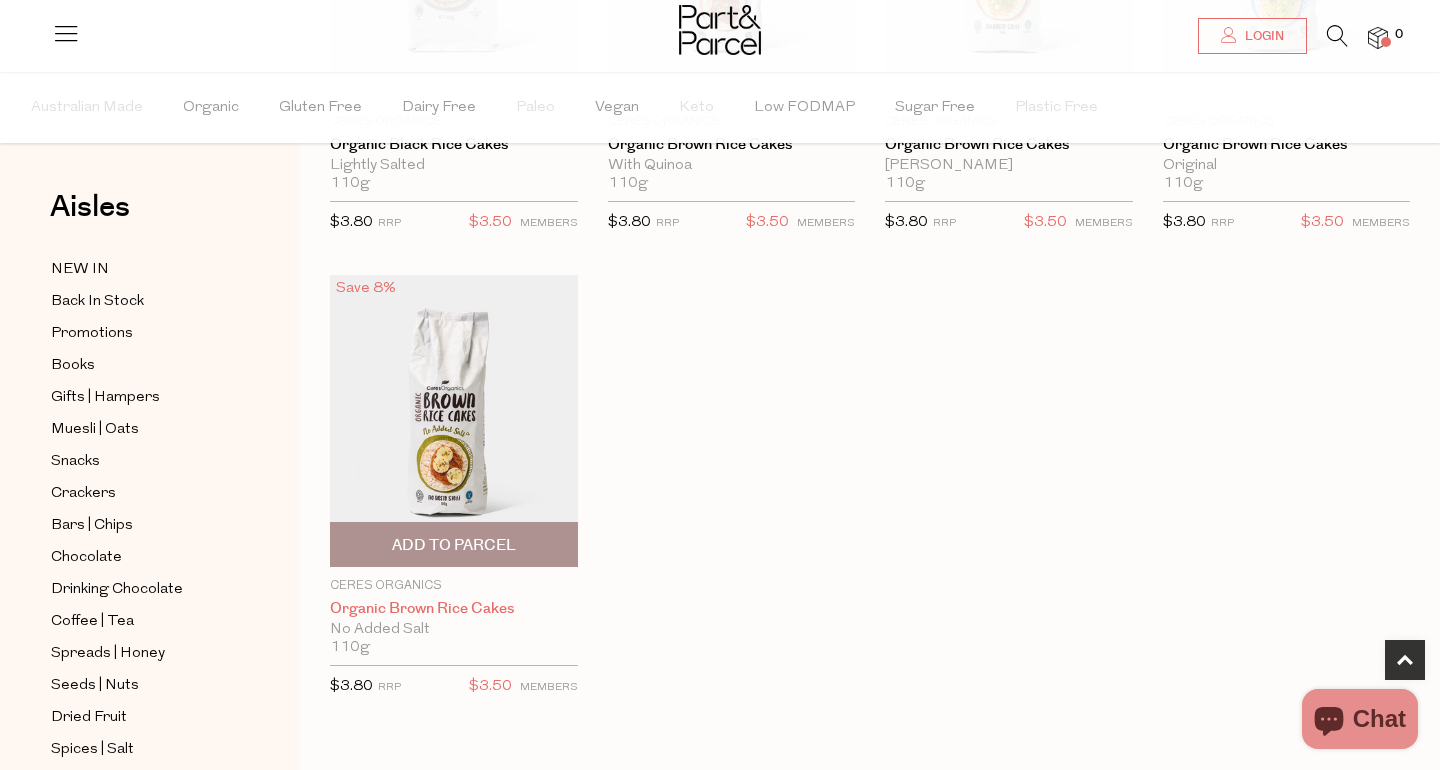 click on "Organic Brown Rice Cakes" at bounding box center [454, 609] 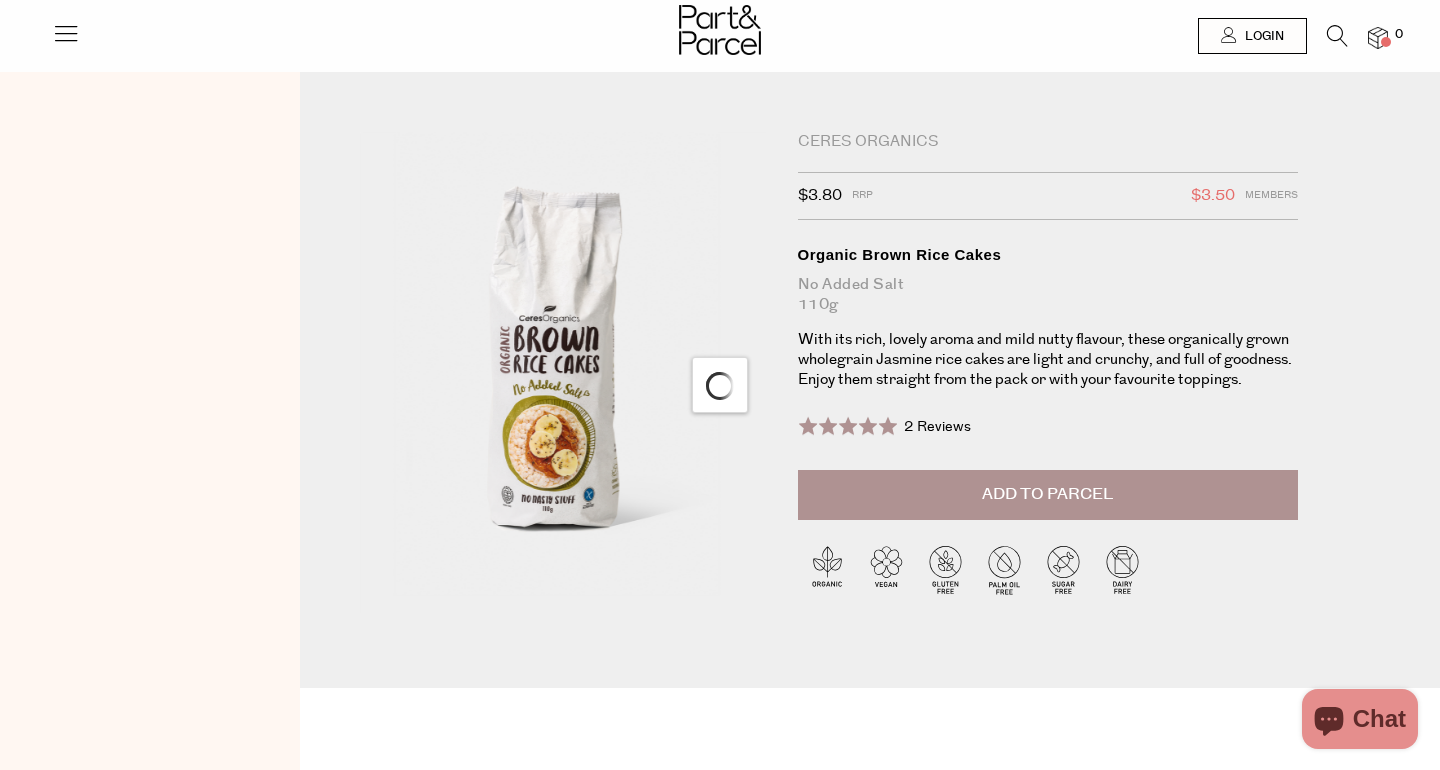 scroll, scrollTop: 0, scrollLeft: 0, axis: both 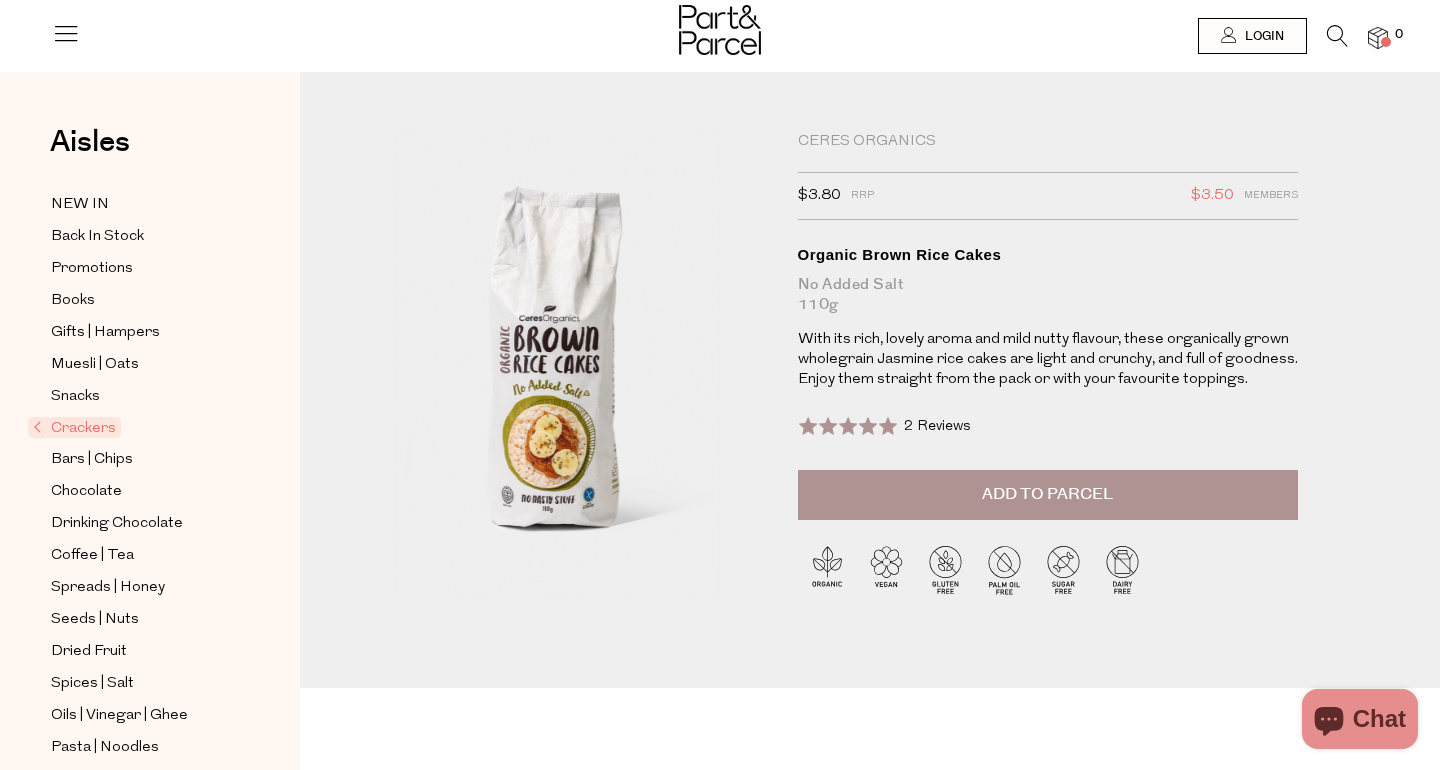 click on "Add to Parcel" at bounding box center (1047, 494) 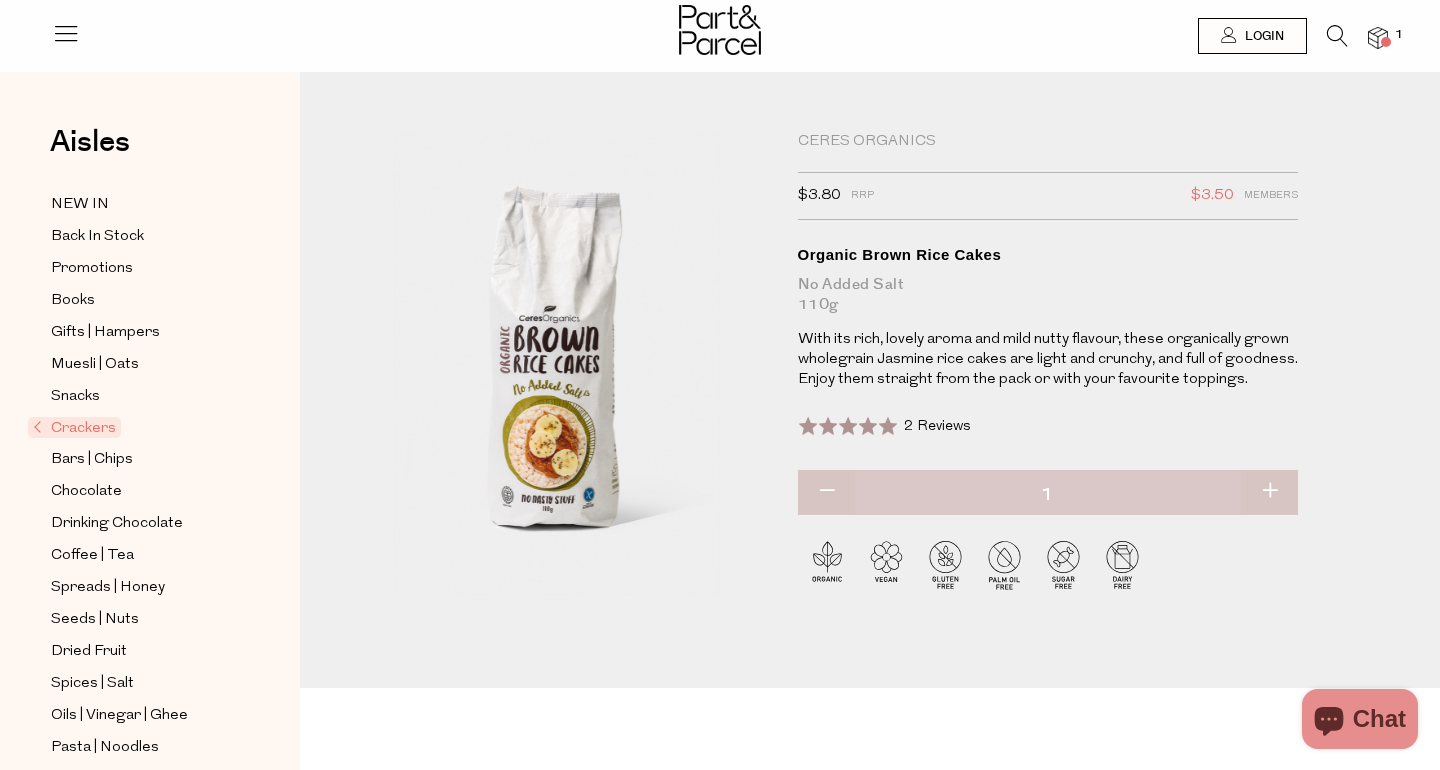 click at bounding box center [1337, 36] 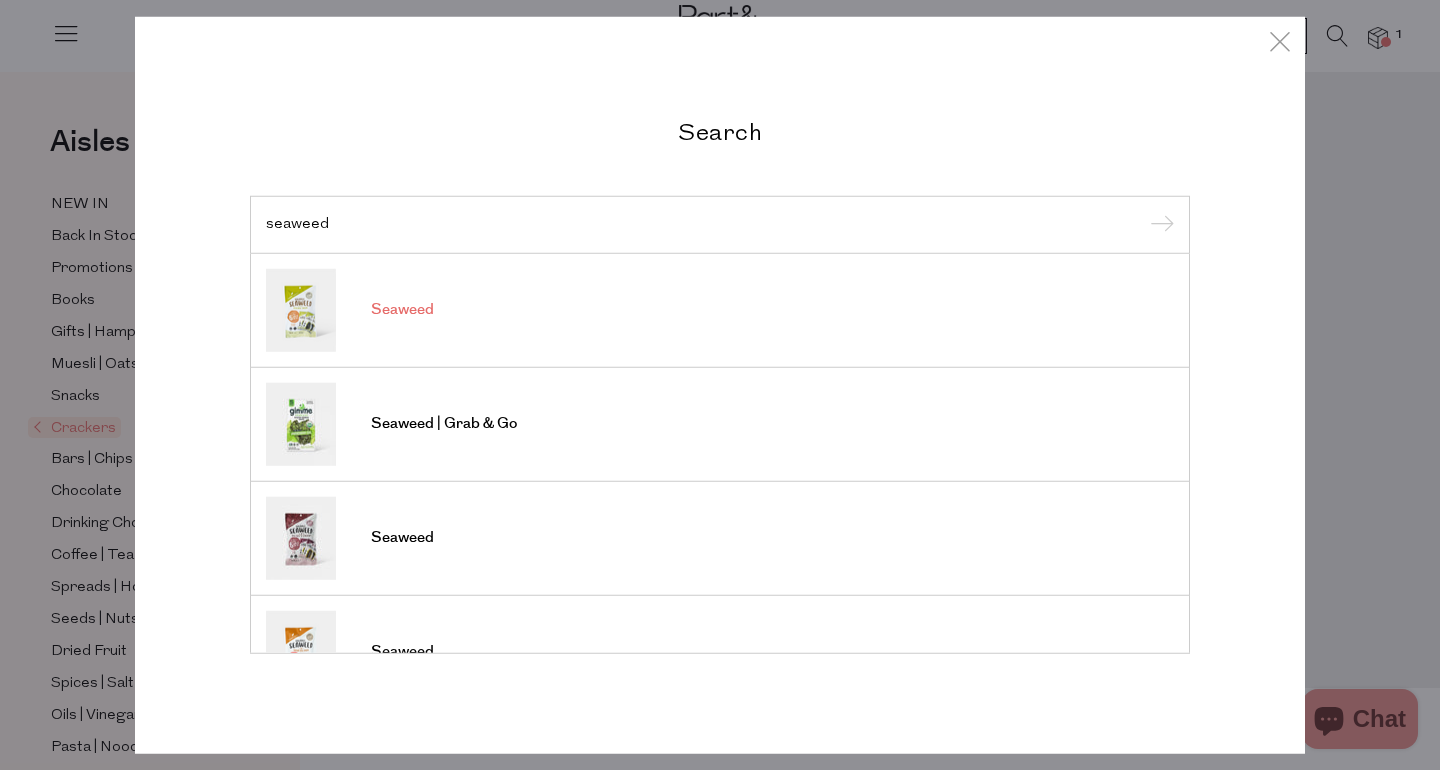 type on "seaweed" 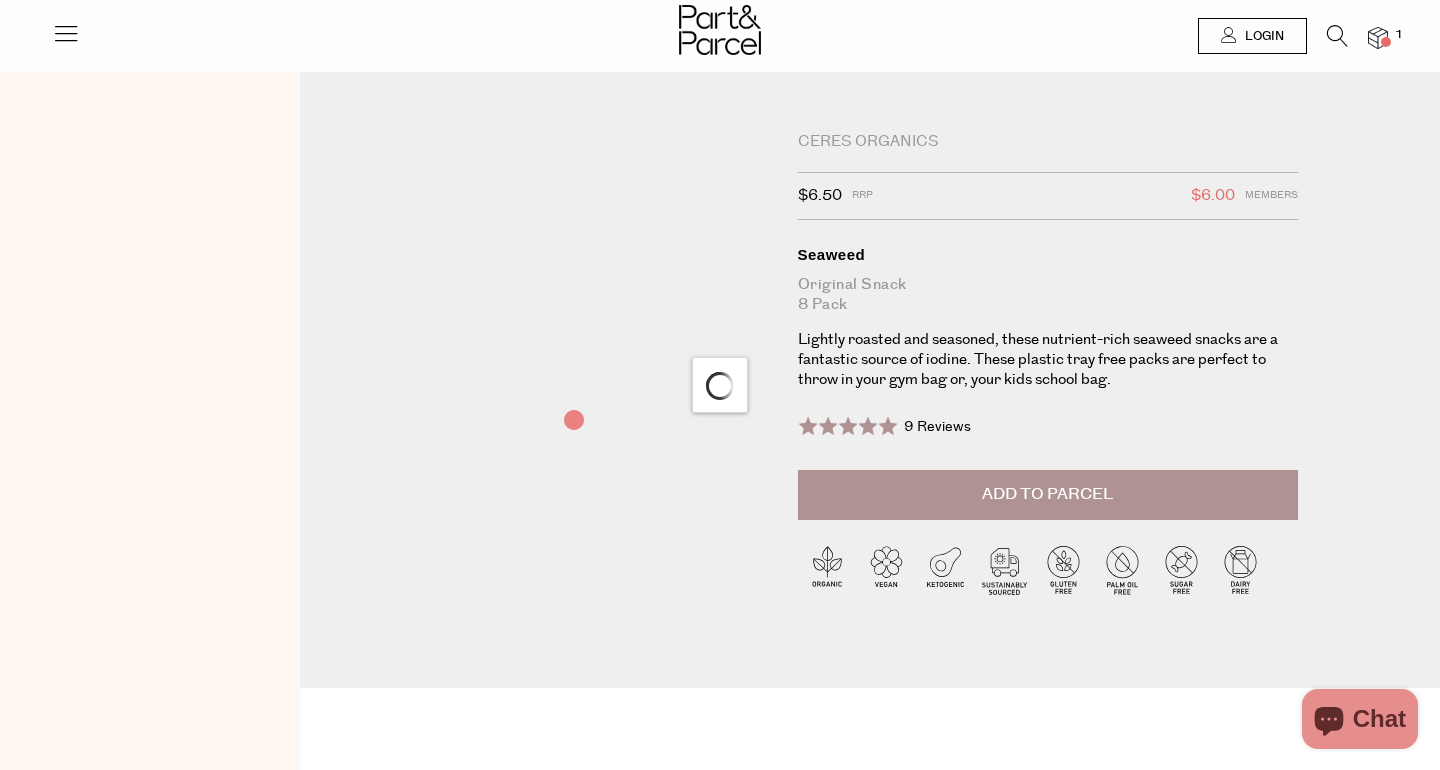 scroll, scrollTop: 0, scrollLeft: 0, axis: both 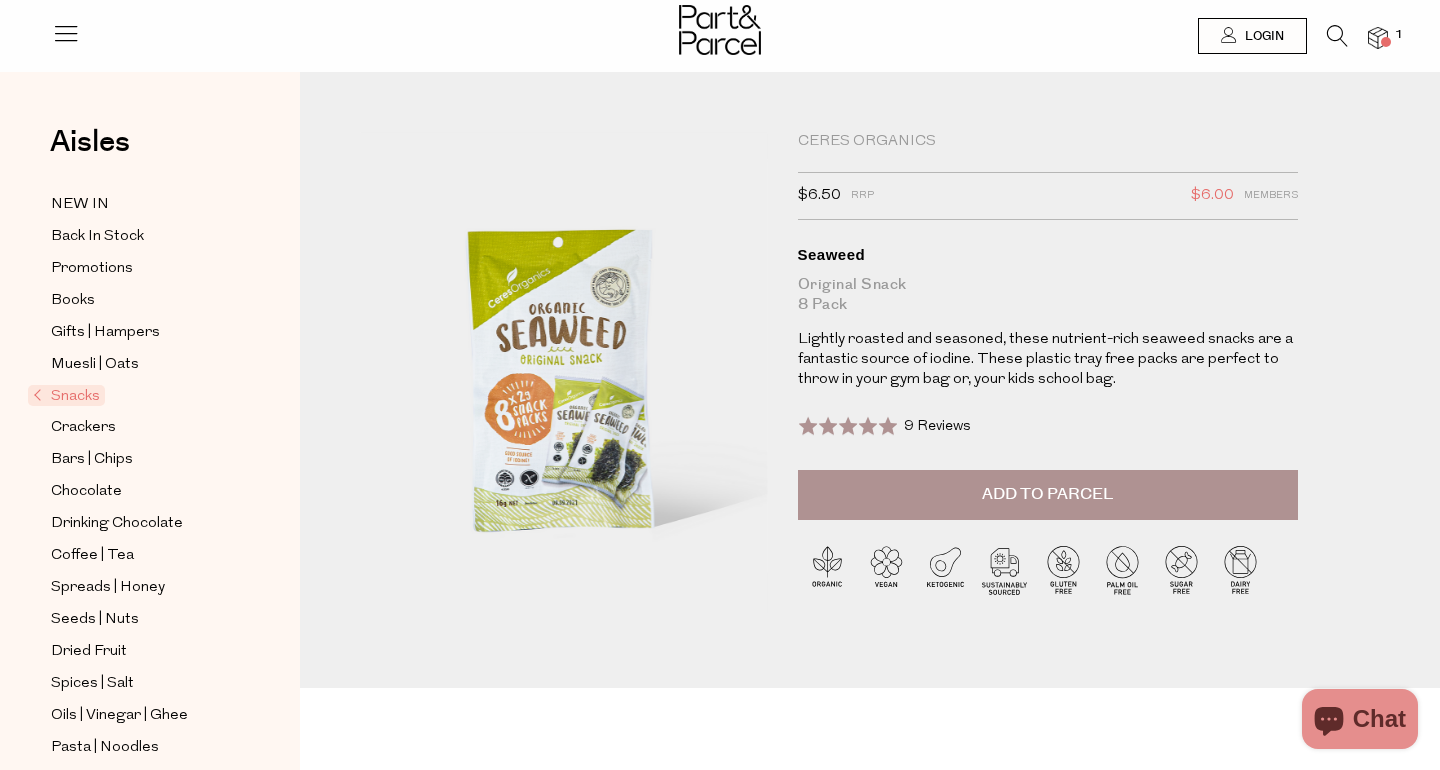 click at bounding box center (1337, 36) 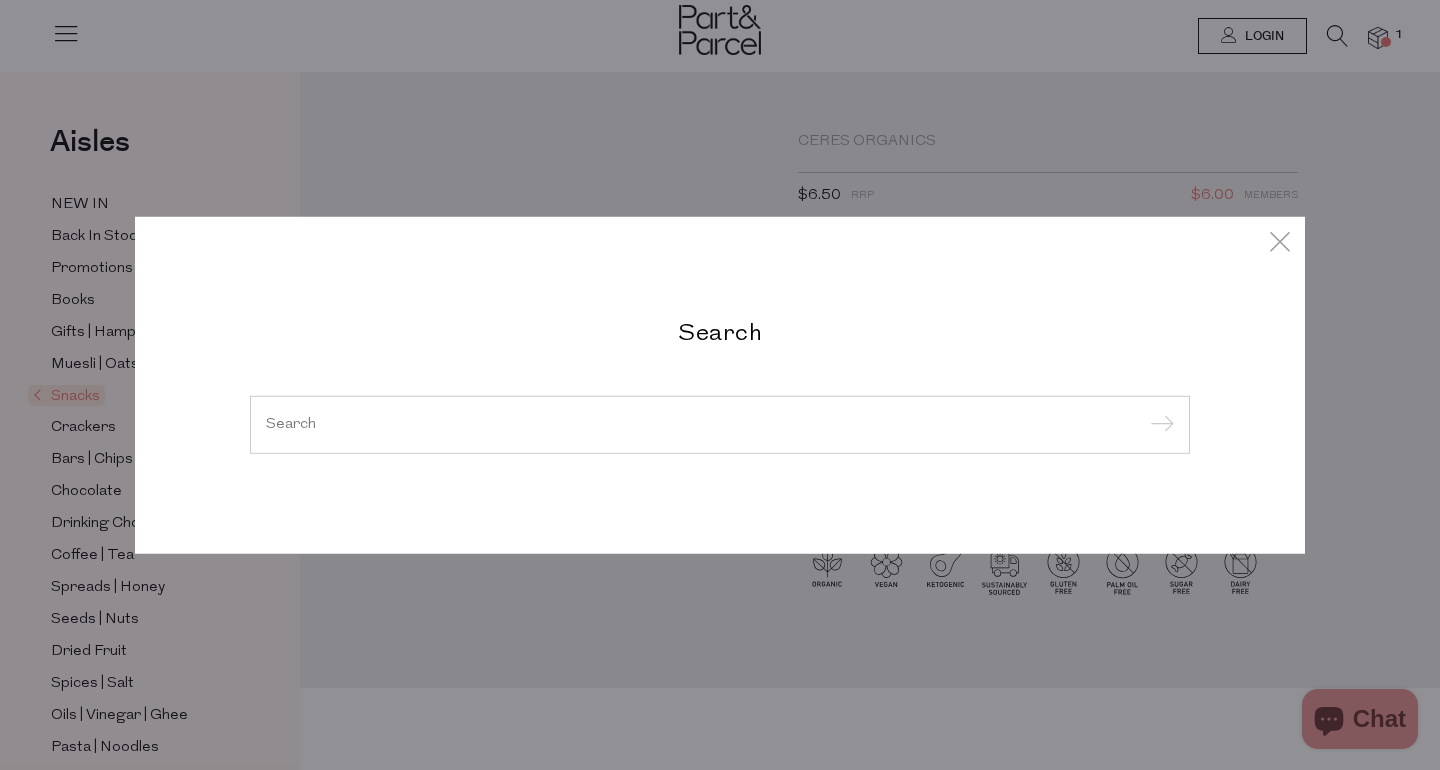 type on "e" 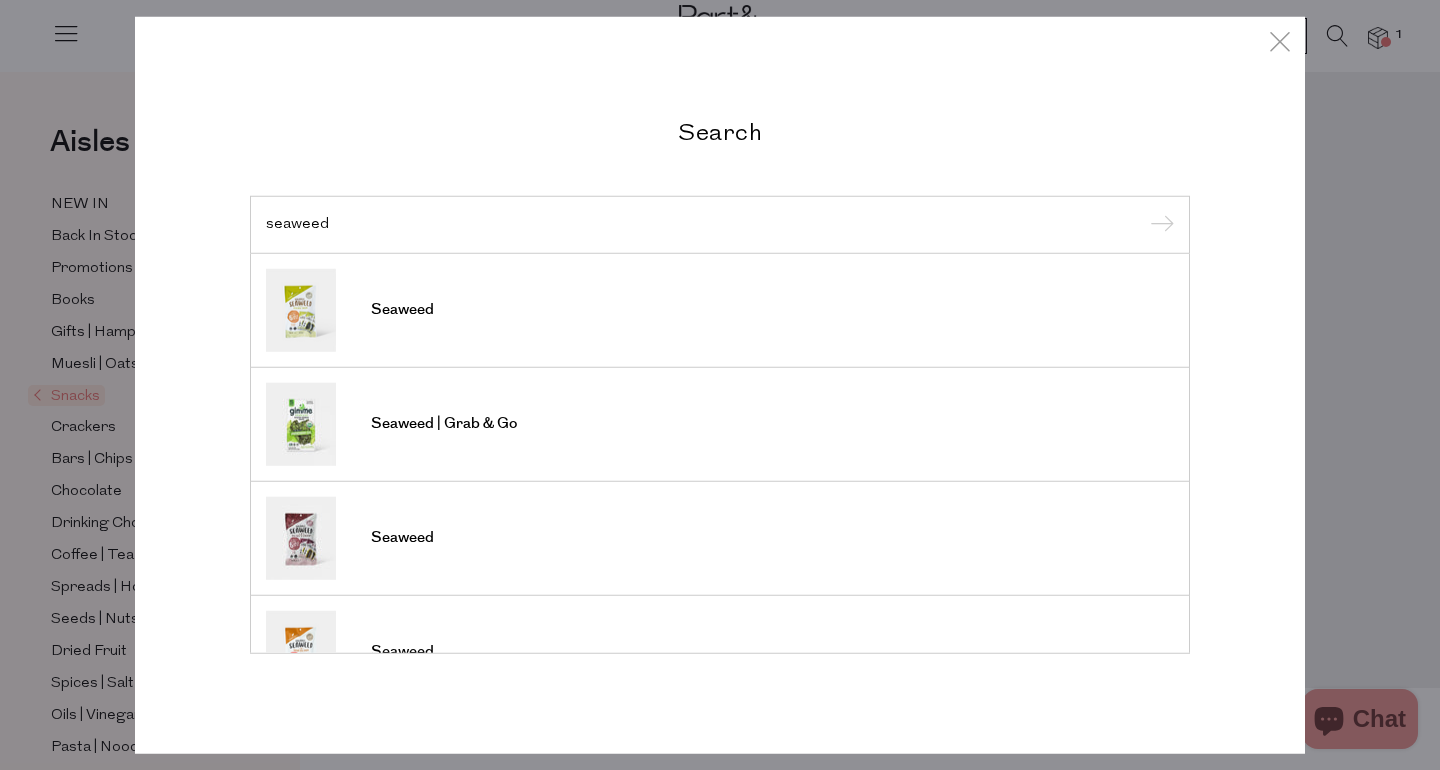 type on "seaweed" 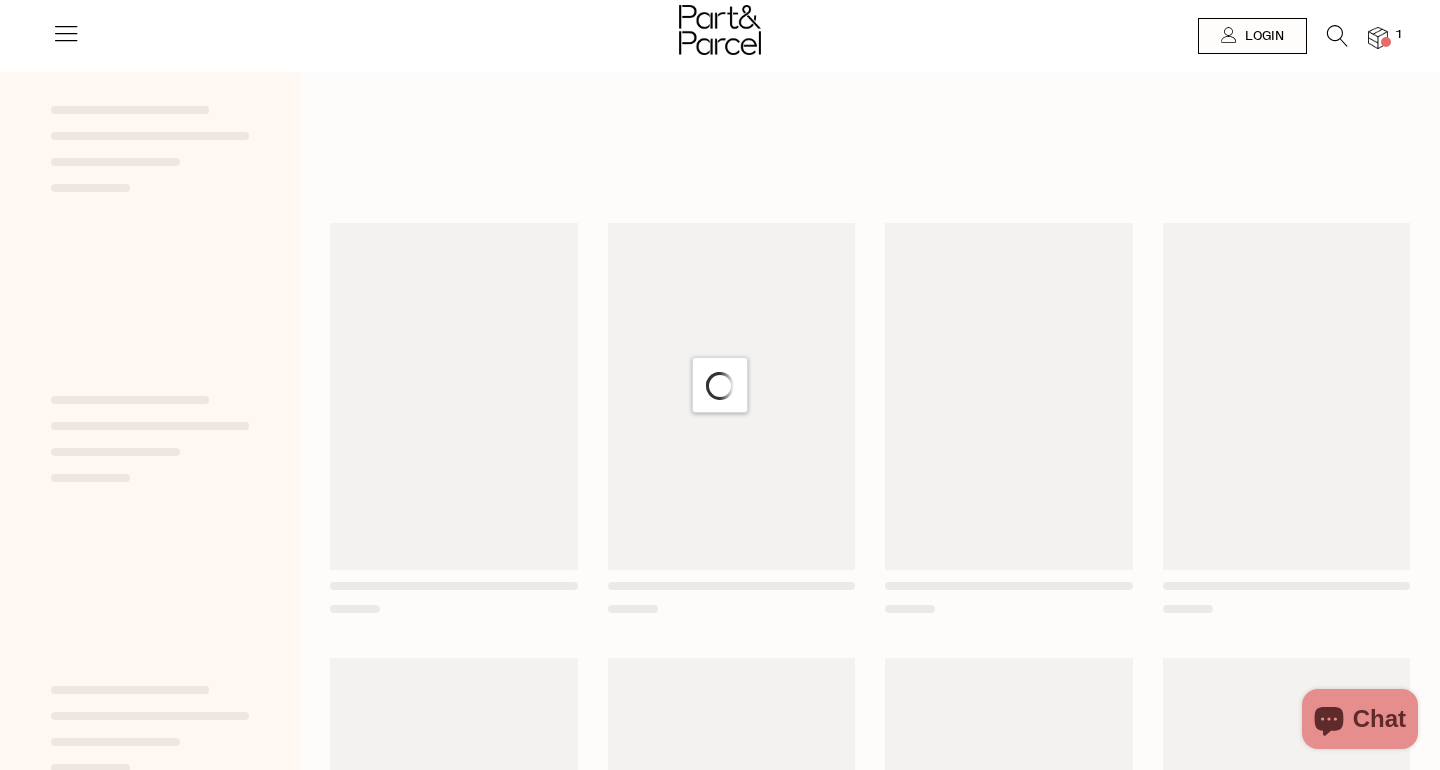 scroll, scrollTop: 0, scrollLeft: 0, axis: both 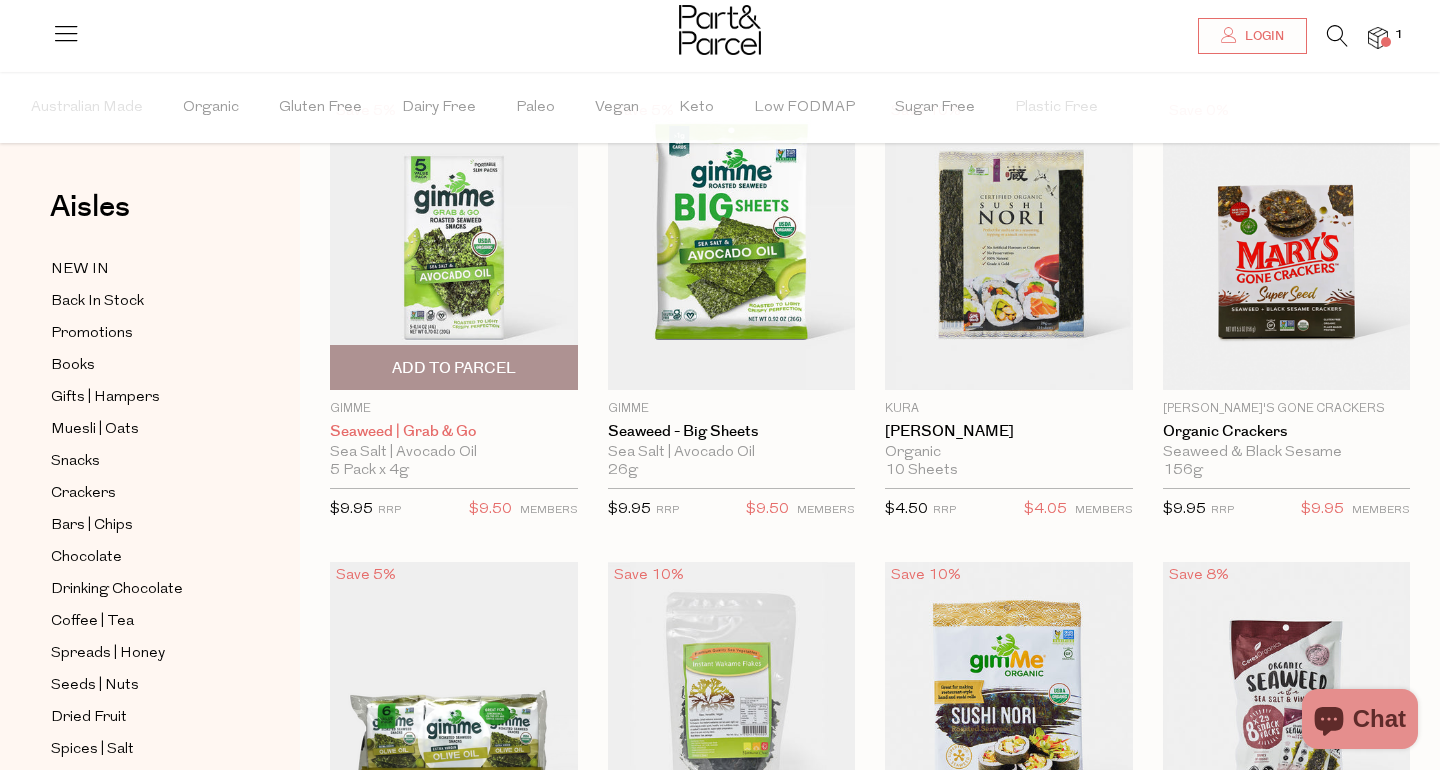 click on "Seaweed | Grab & Go" at bounding box center (454, 432) 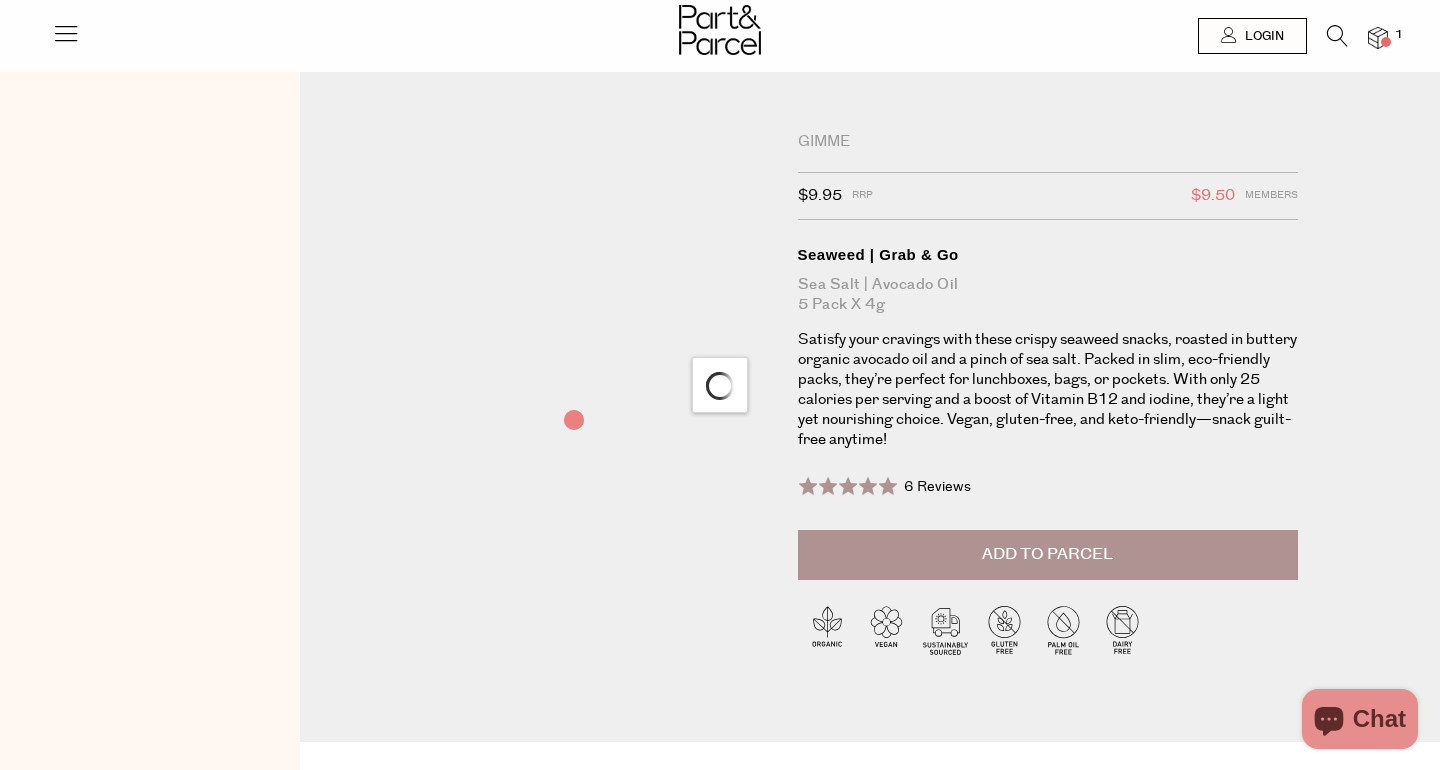 scroll, scrollTop: 0, scrollLeft: 0, axis: both 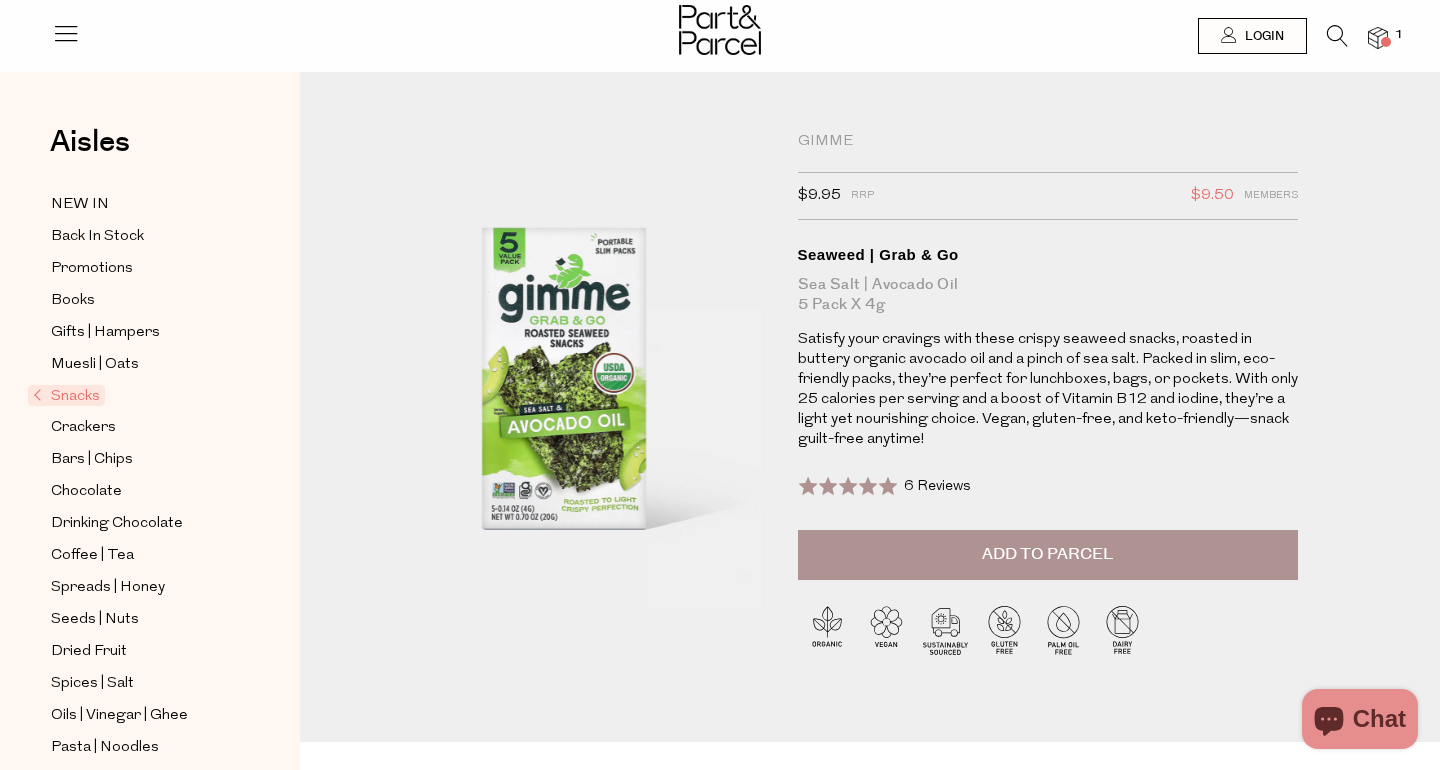 click on "Add to Parcel" at bounding box center [1048, 555] 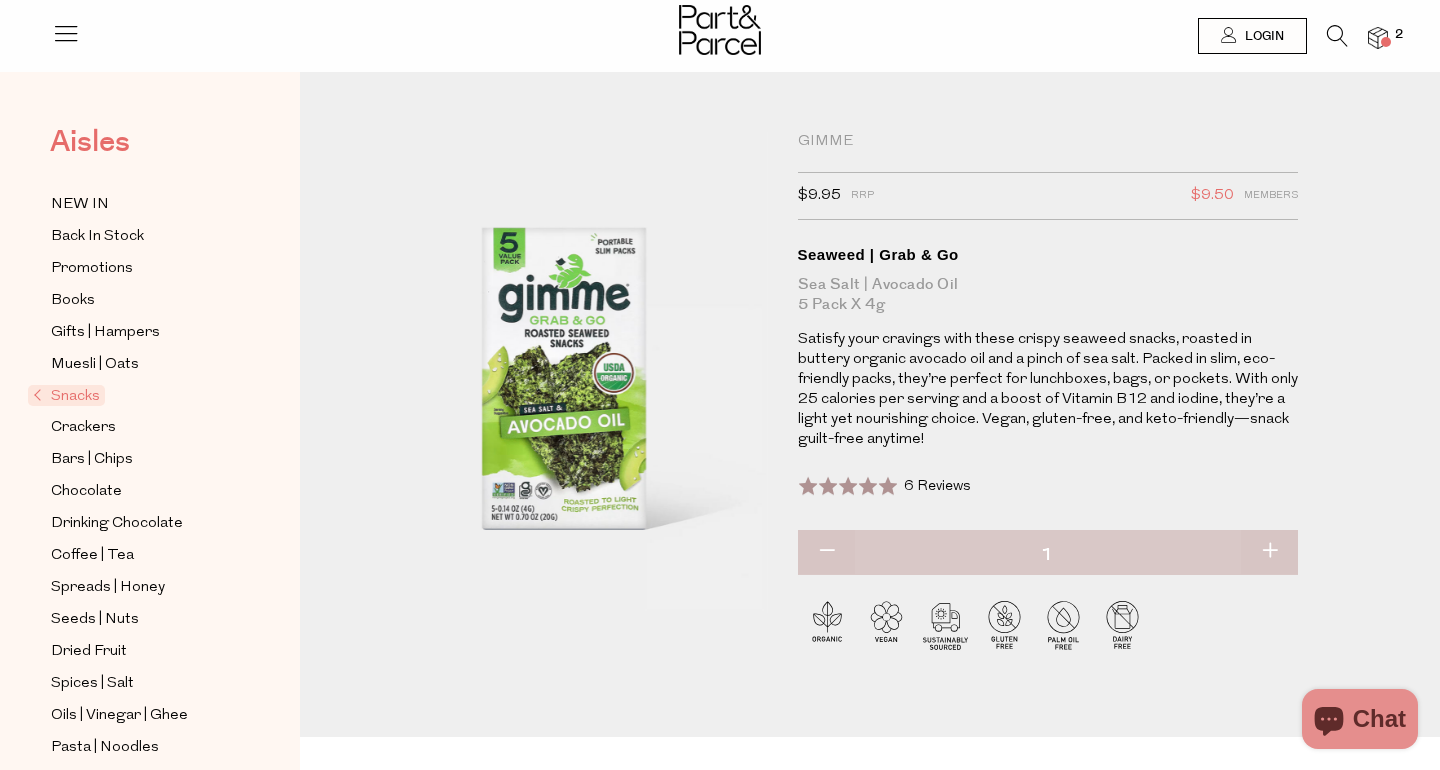 click on "Aisles" at bounding box center [90, 142] 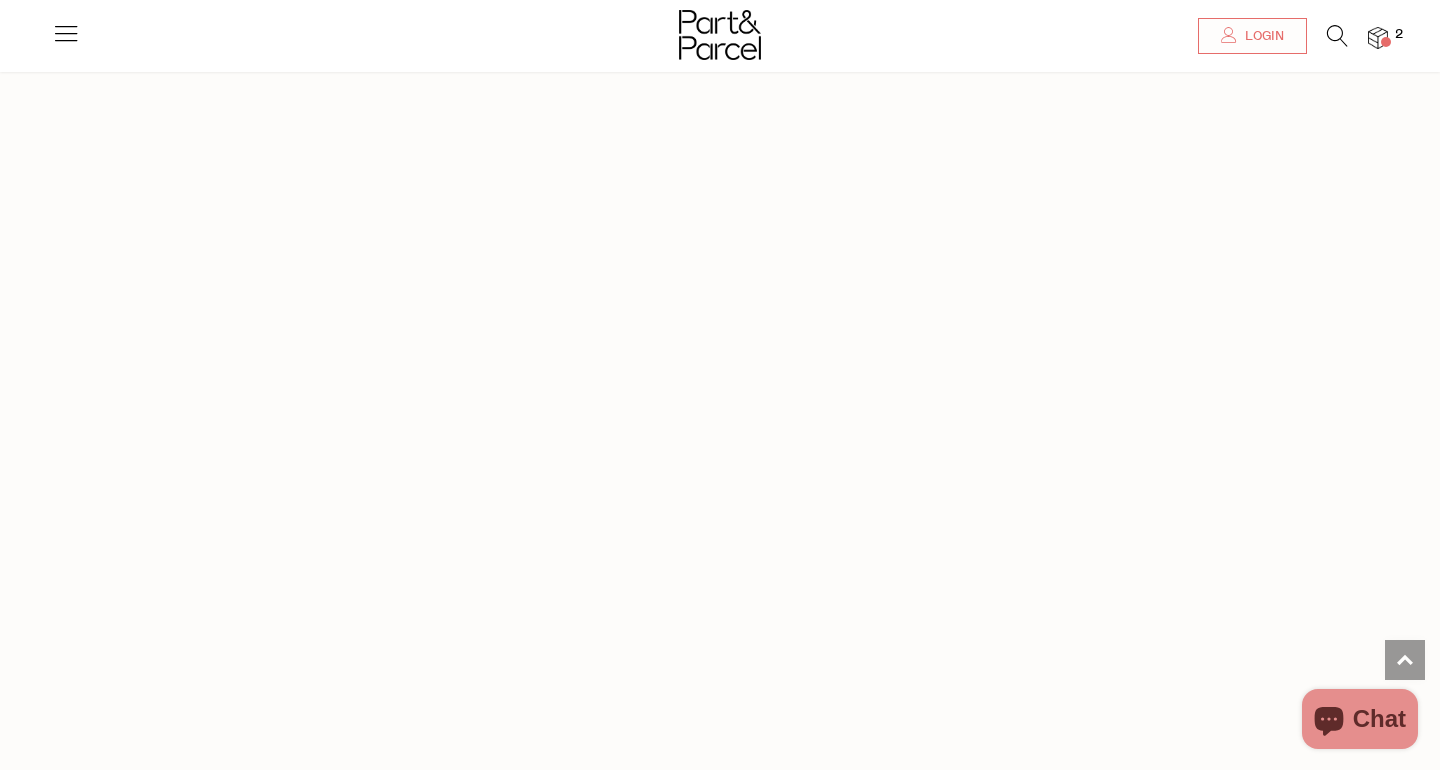 scroll, scrollTop: 1562, scrollLeft: 0, axis: vertical 